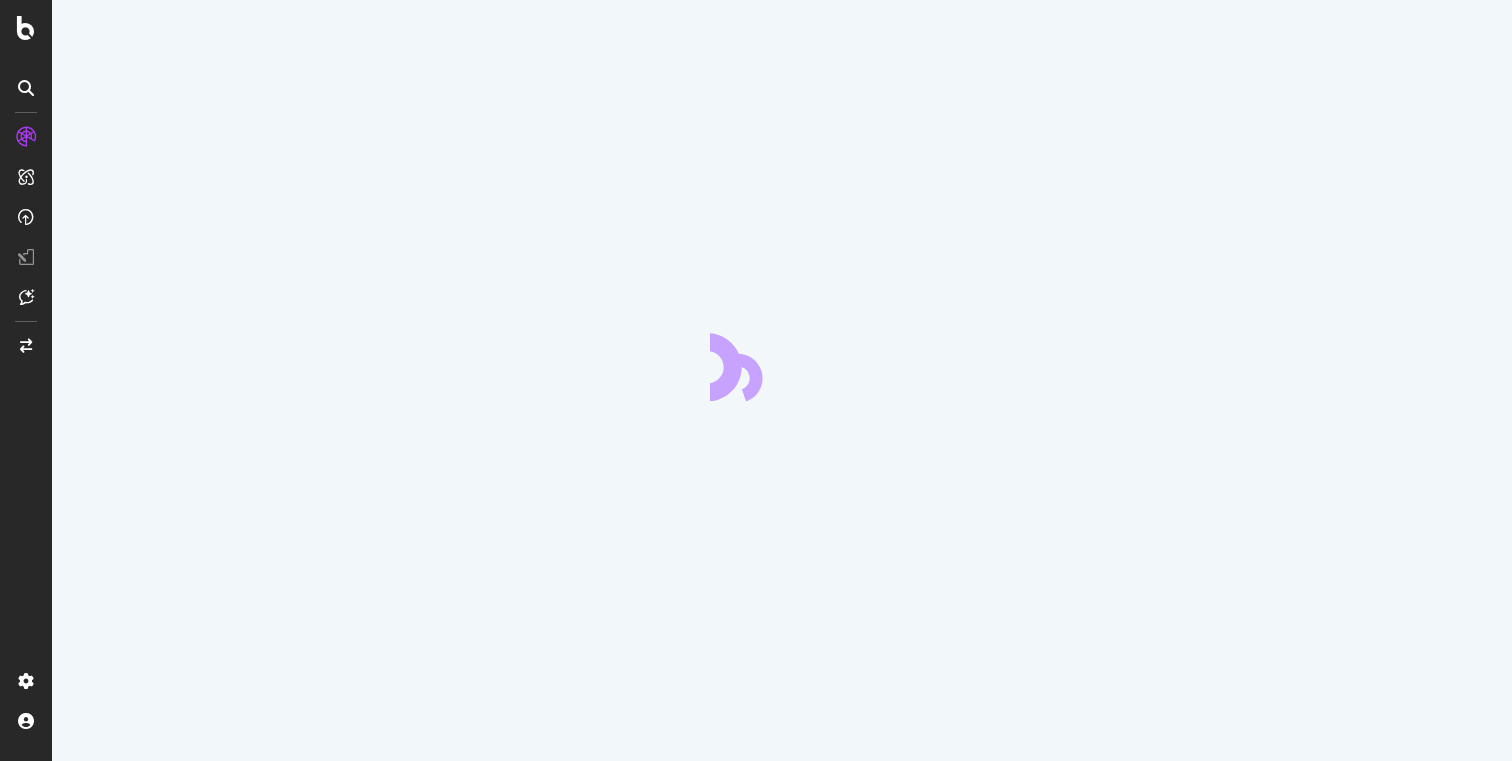 scroll, scrollTop: 0, scrollLeft: 0, axis: both 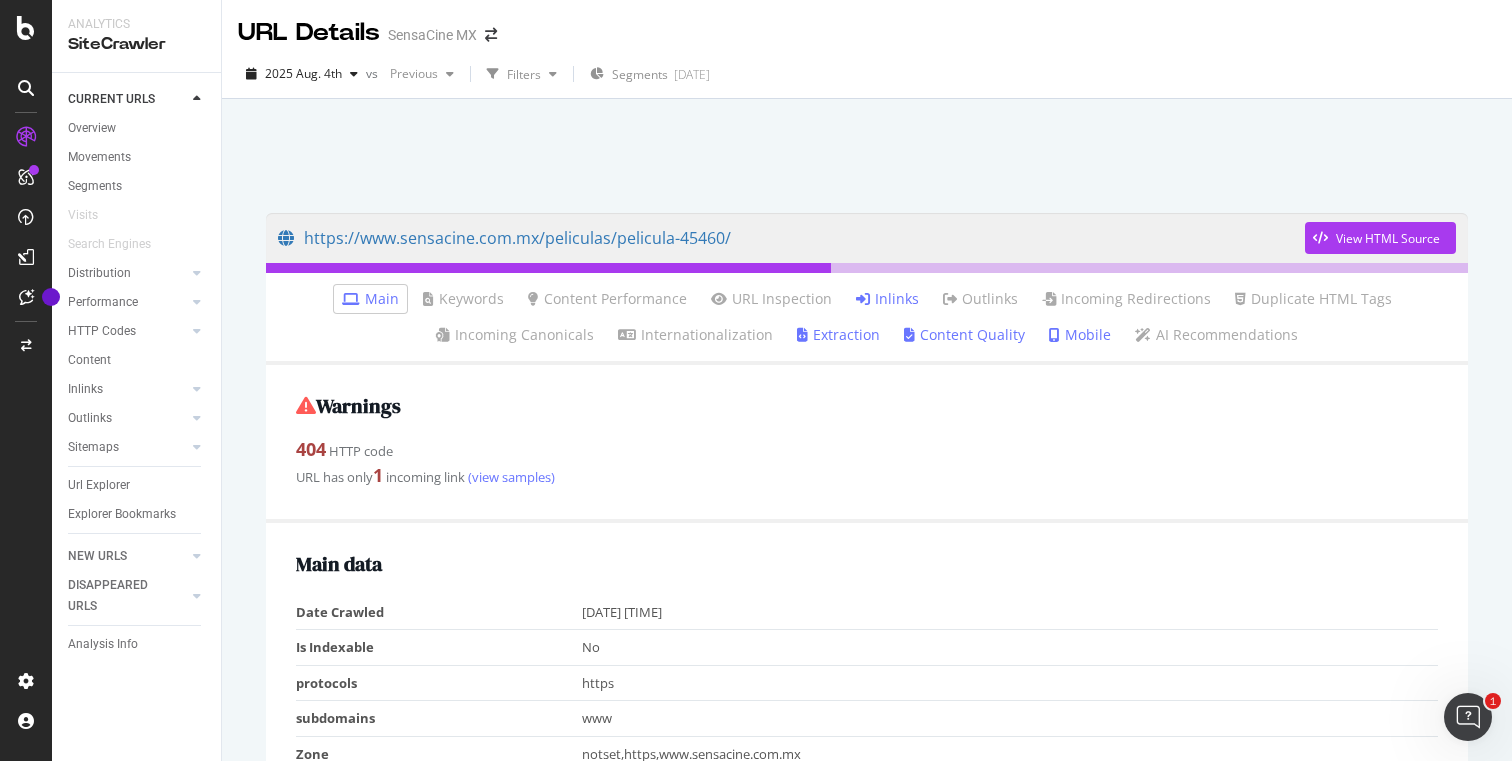 click on "Inlinks" at bounding box center (887, 299) 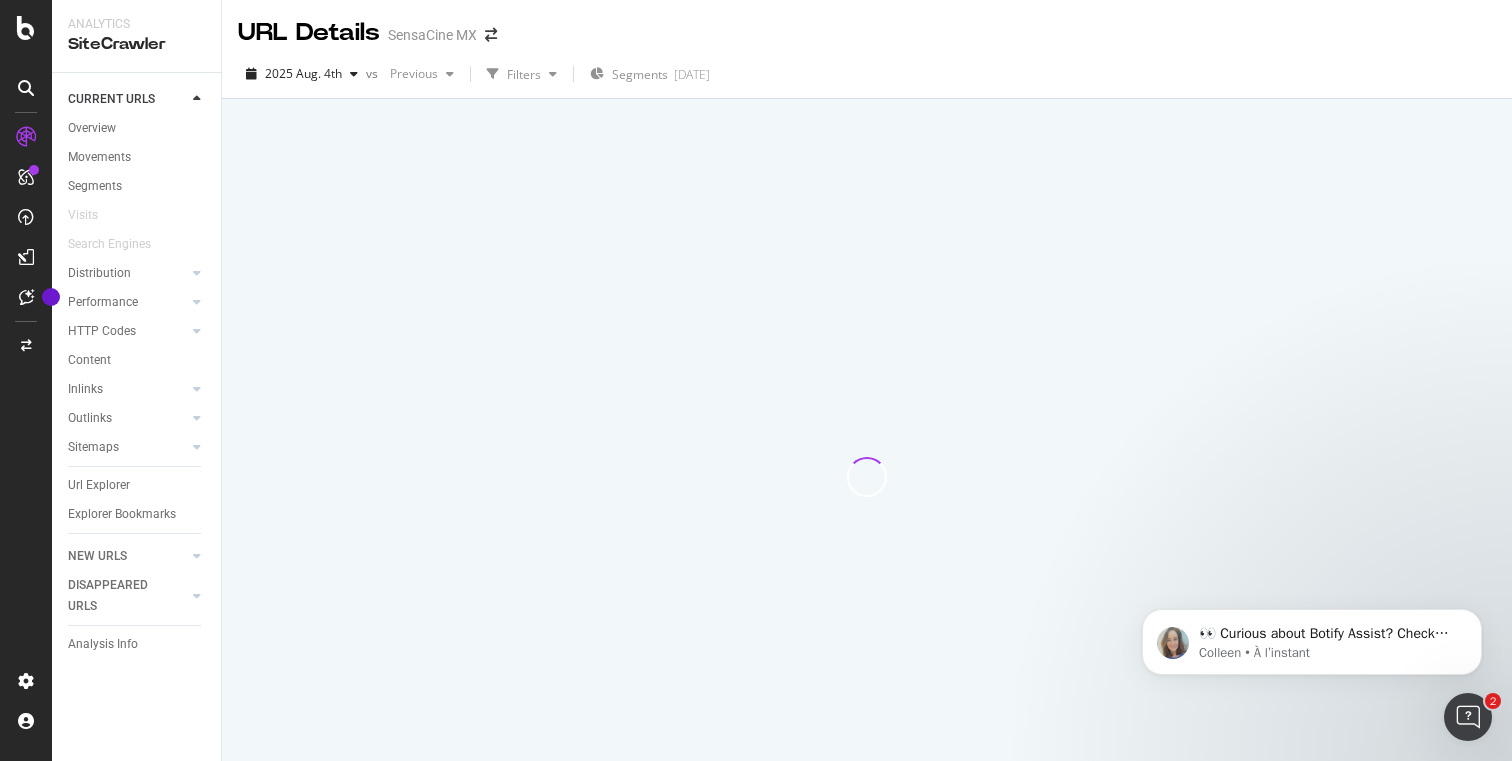 scroll, scrollTop: 0, scrollLeft: 0, axis: both 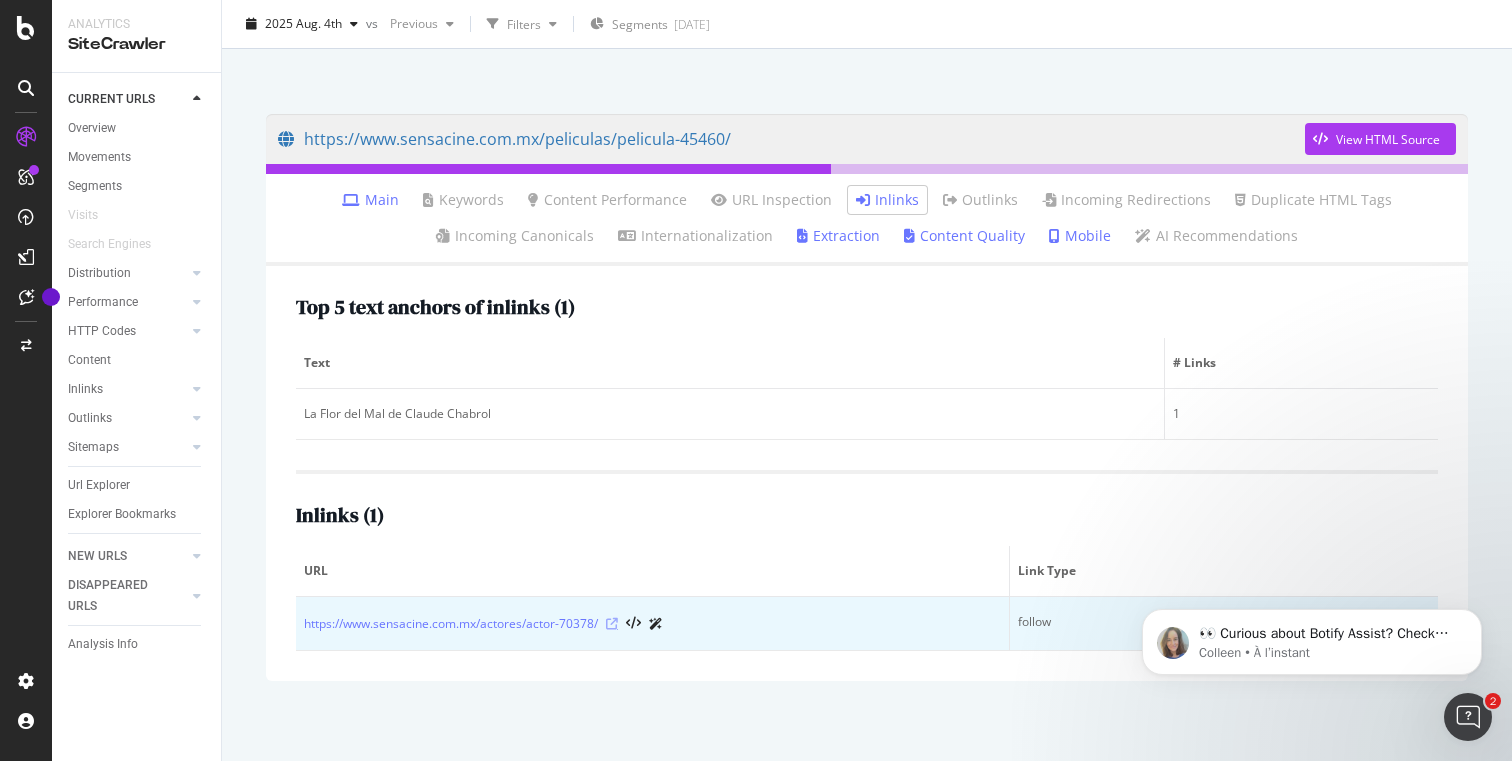 click at bounding box center (612, 624) 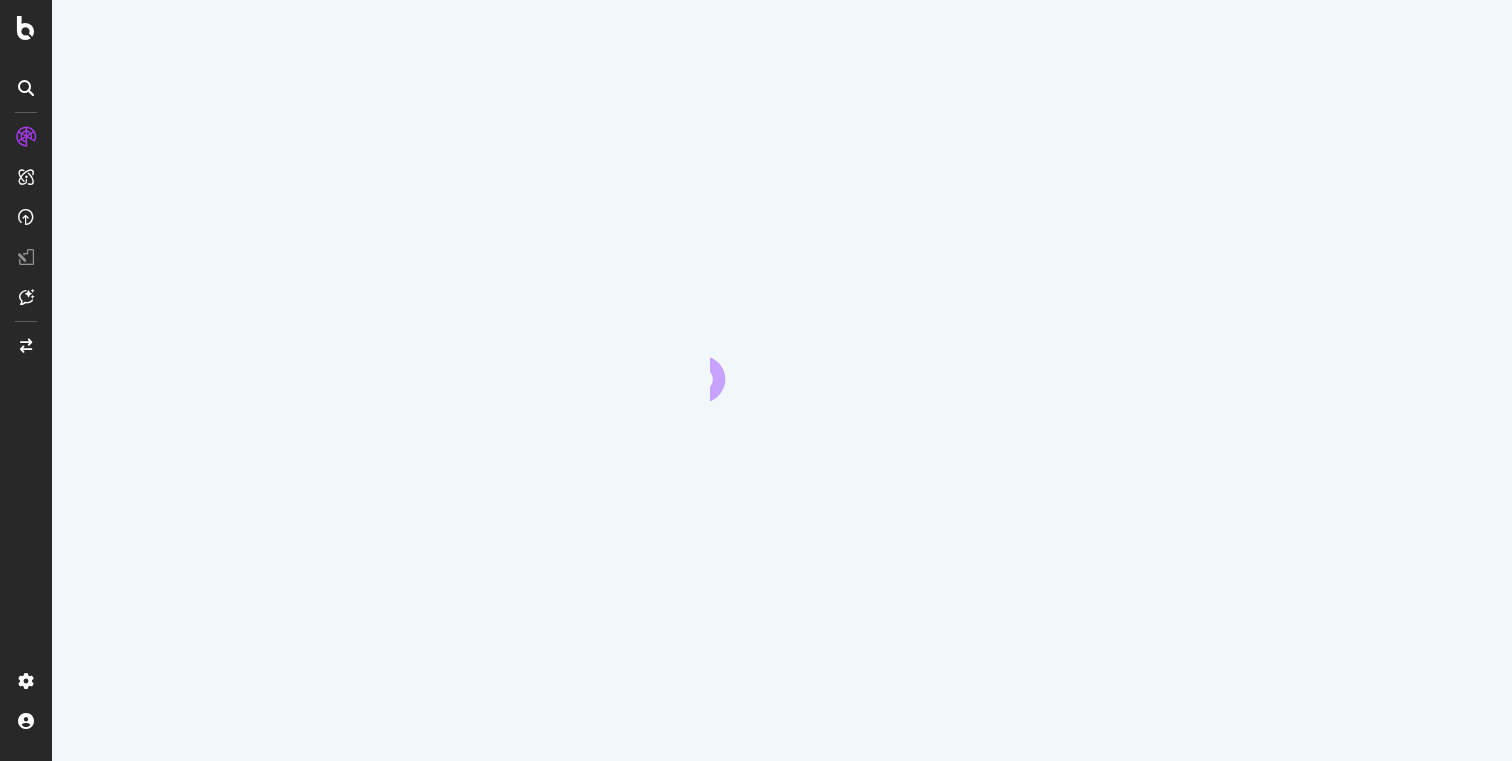 scroll, scrollTop: 0, scrollLeft: 0, axis: both 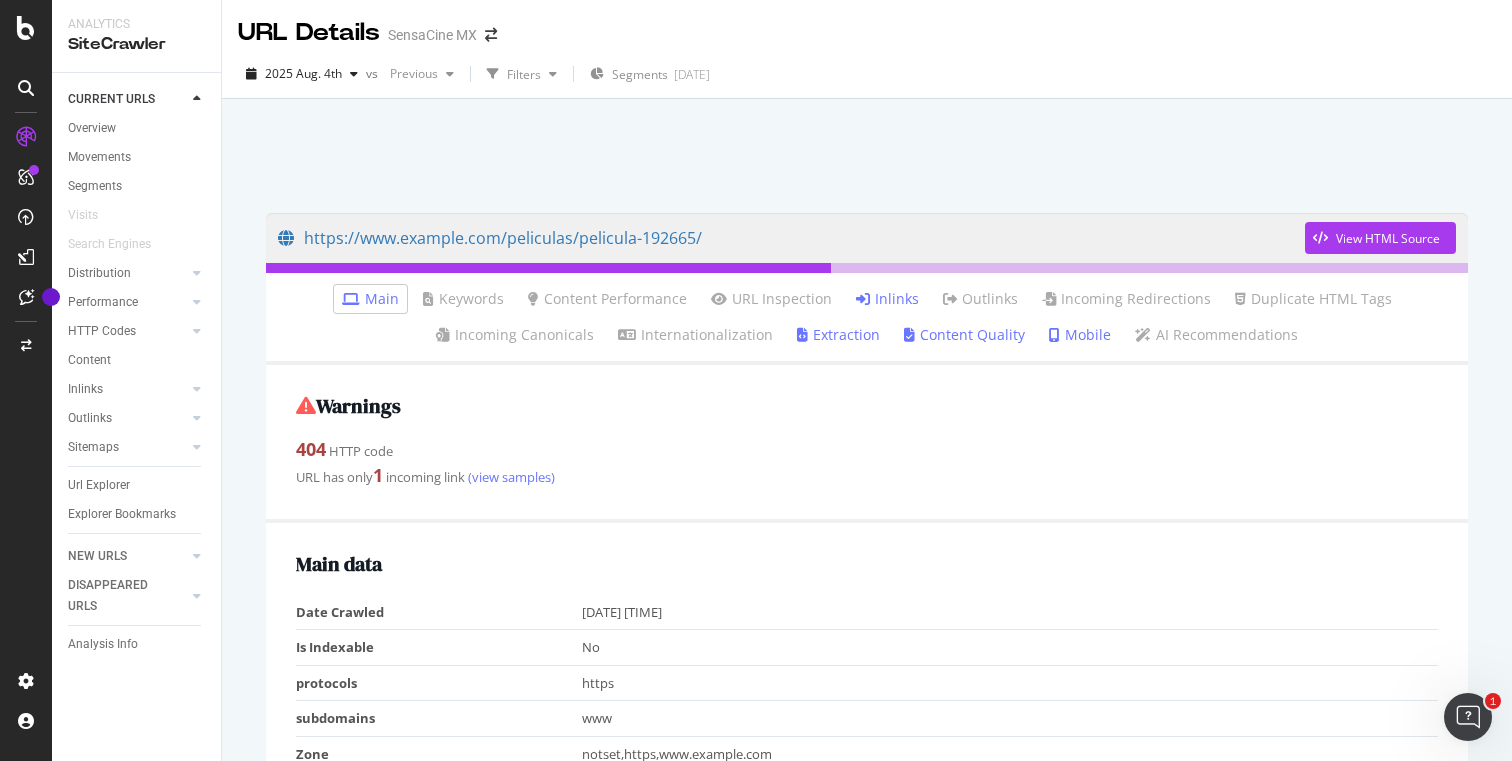 click on "Inlinks" at bounding box center [887, 299] 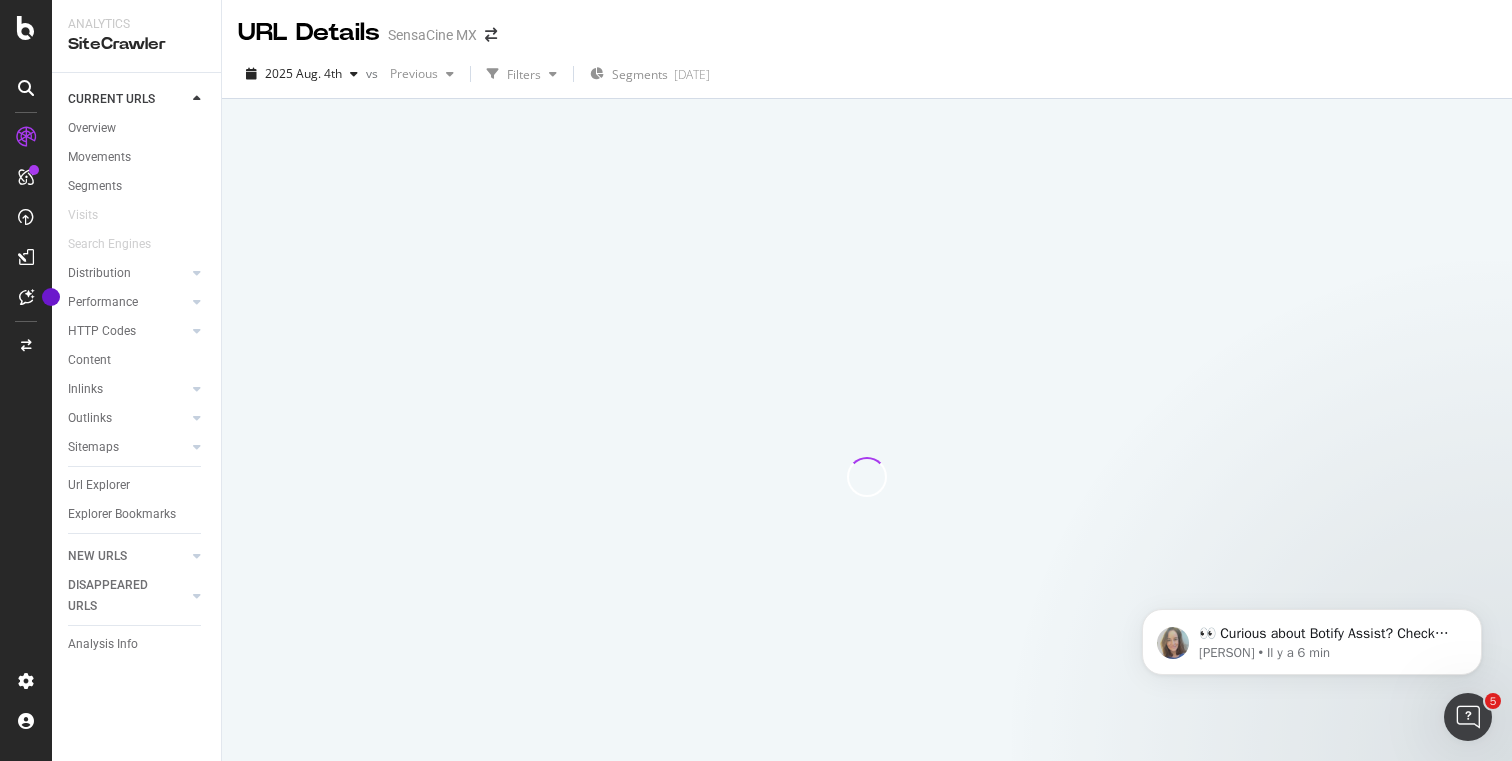 scroll, scrollTop: 0, scrollLeft: 0, axis: both 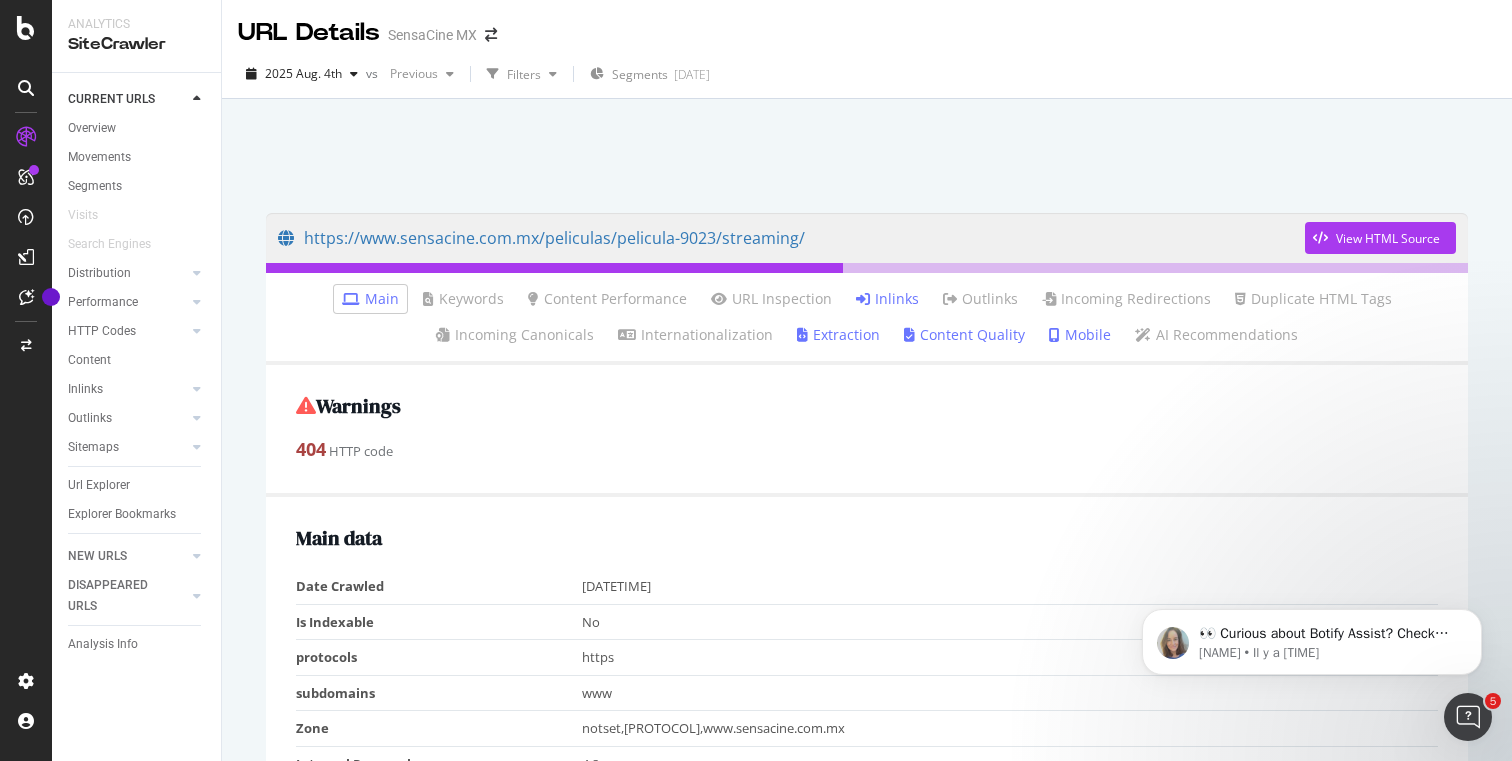 click on "Inlinks" at bounding box center (887, 299) 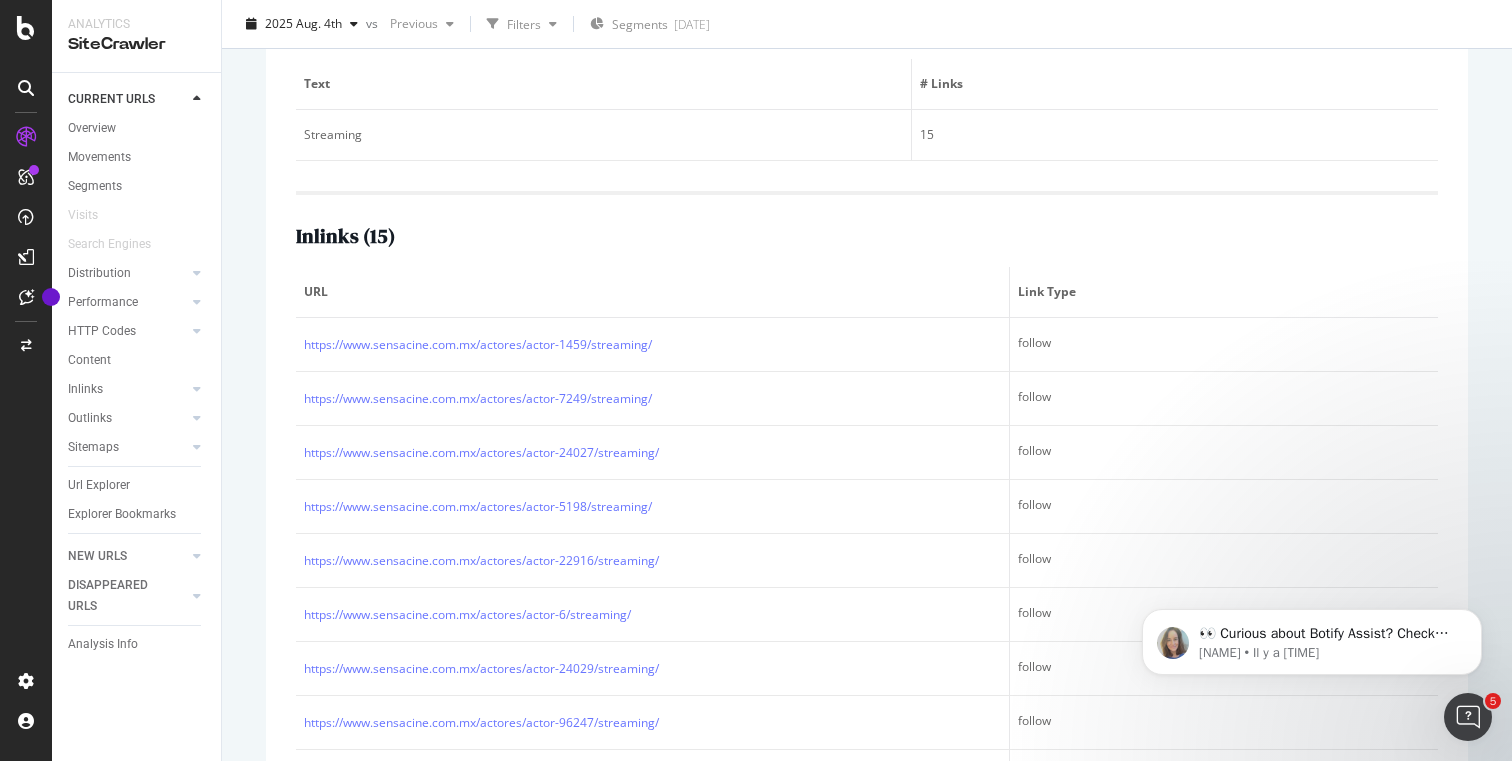 scroll, scrollTop: 380, scrollLeft: 0, axis: vertical 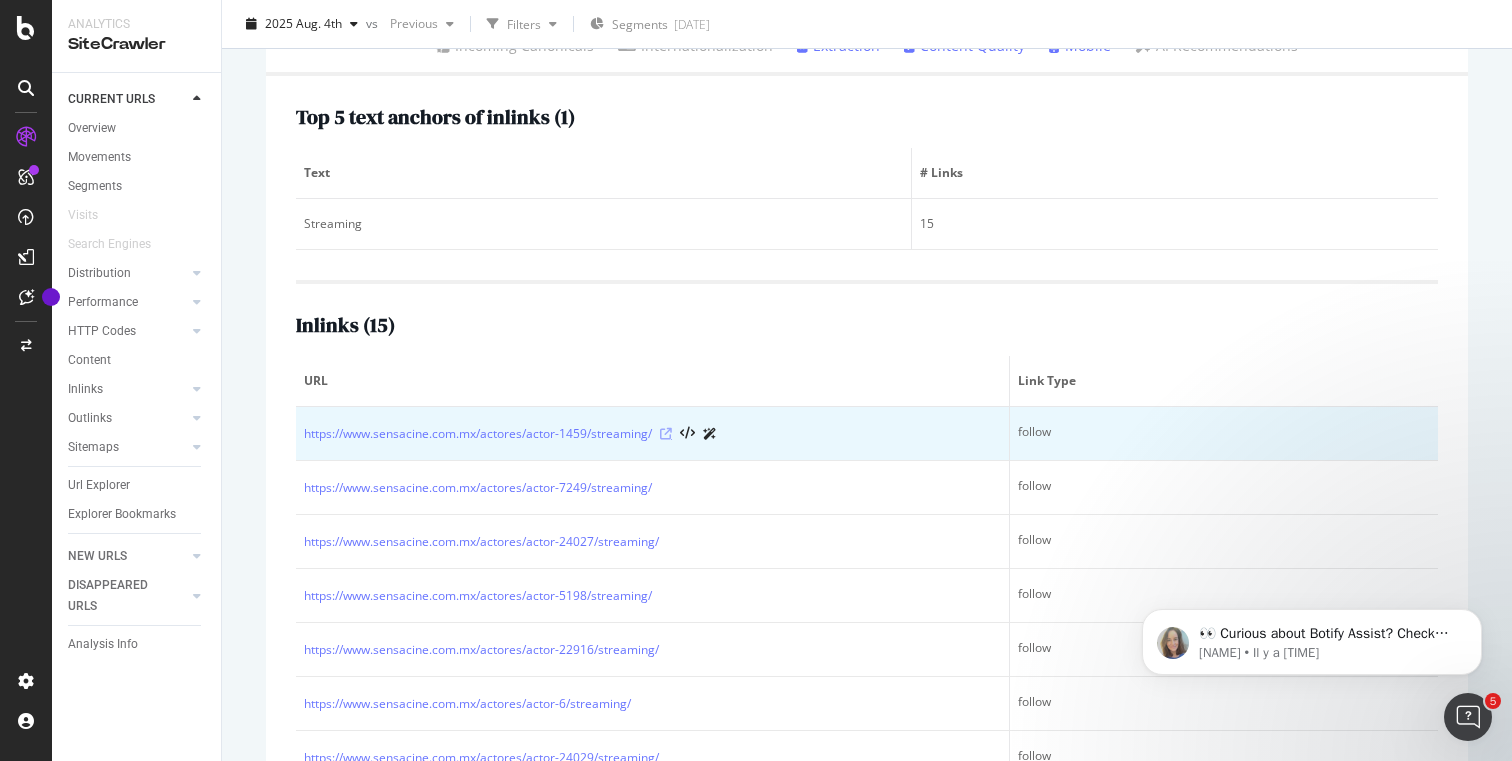 click at bounding box center [666, 434] 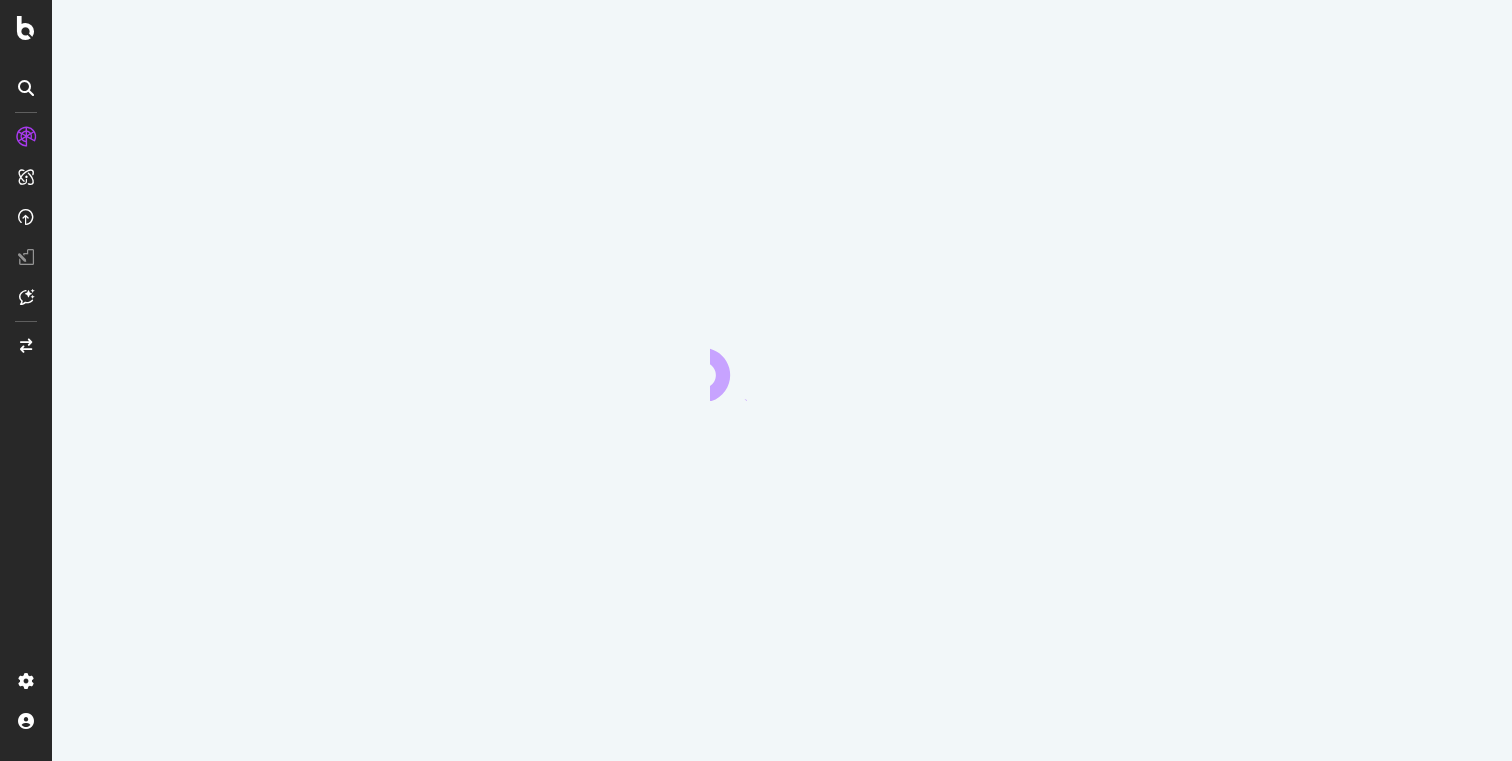 scroll, scrollTop: 0, scrollLeft: 0, axis: both 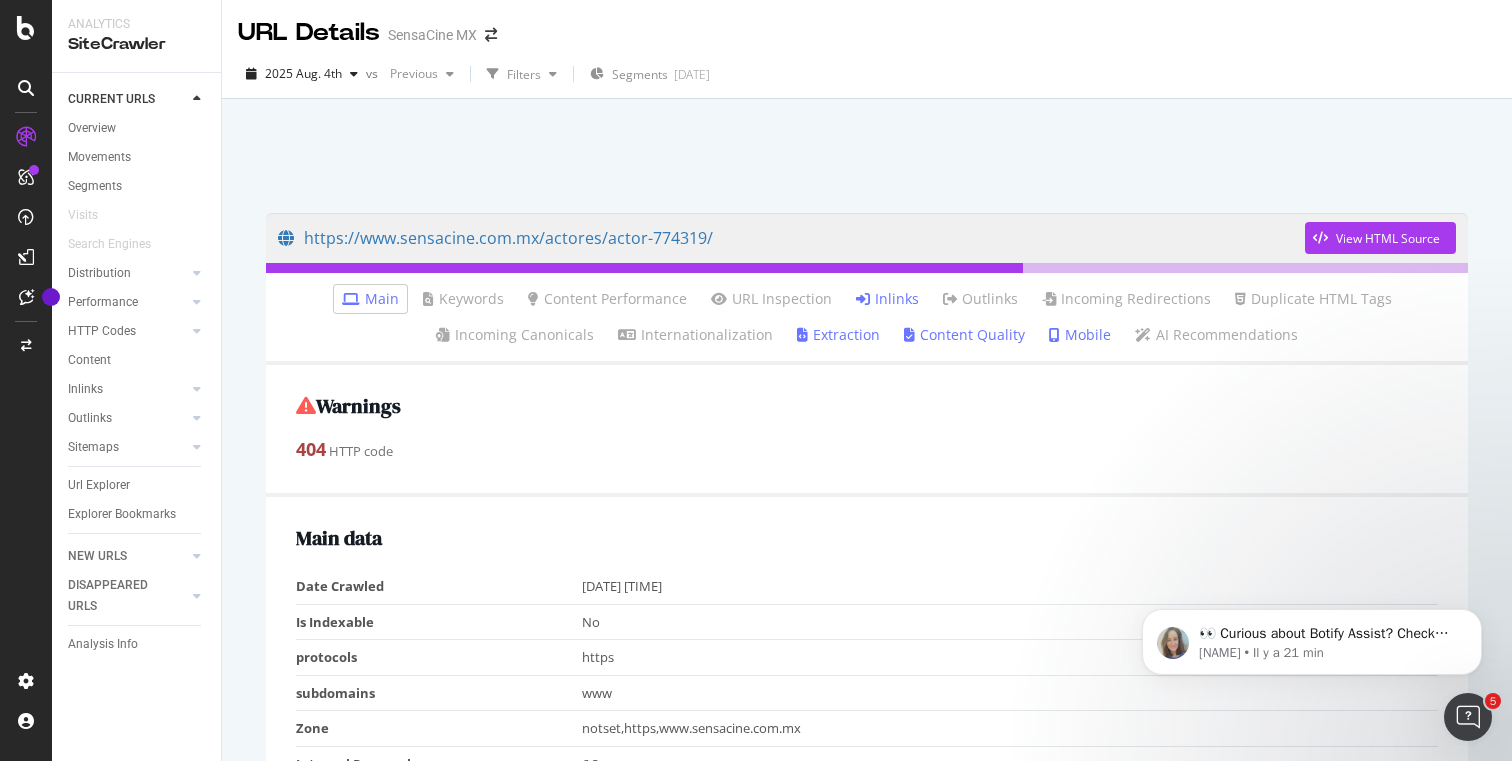 click on "Inlinks" at bounding box center [887, 299] 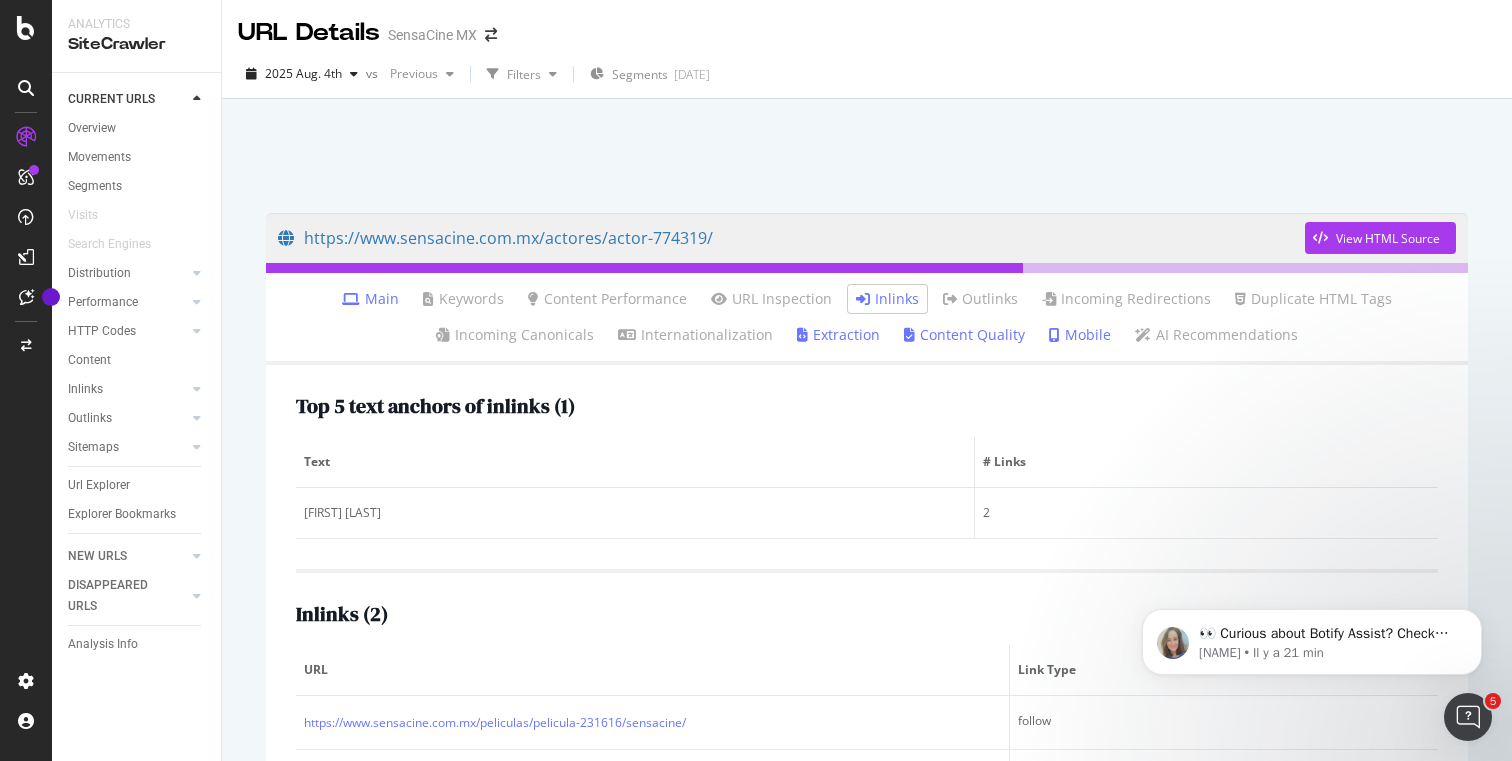 scroll, scrollTop: 99, scrollLeft: 0, axis: vertical 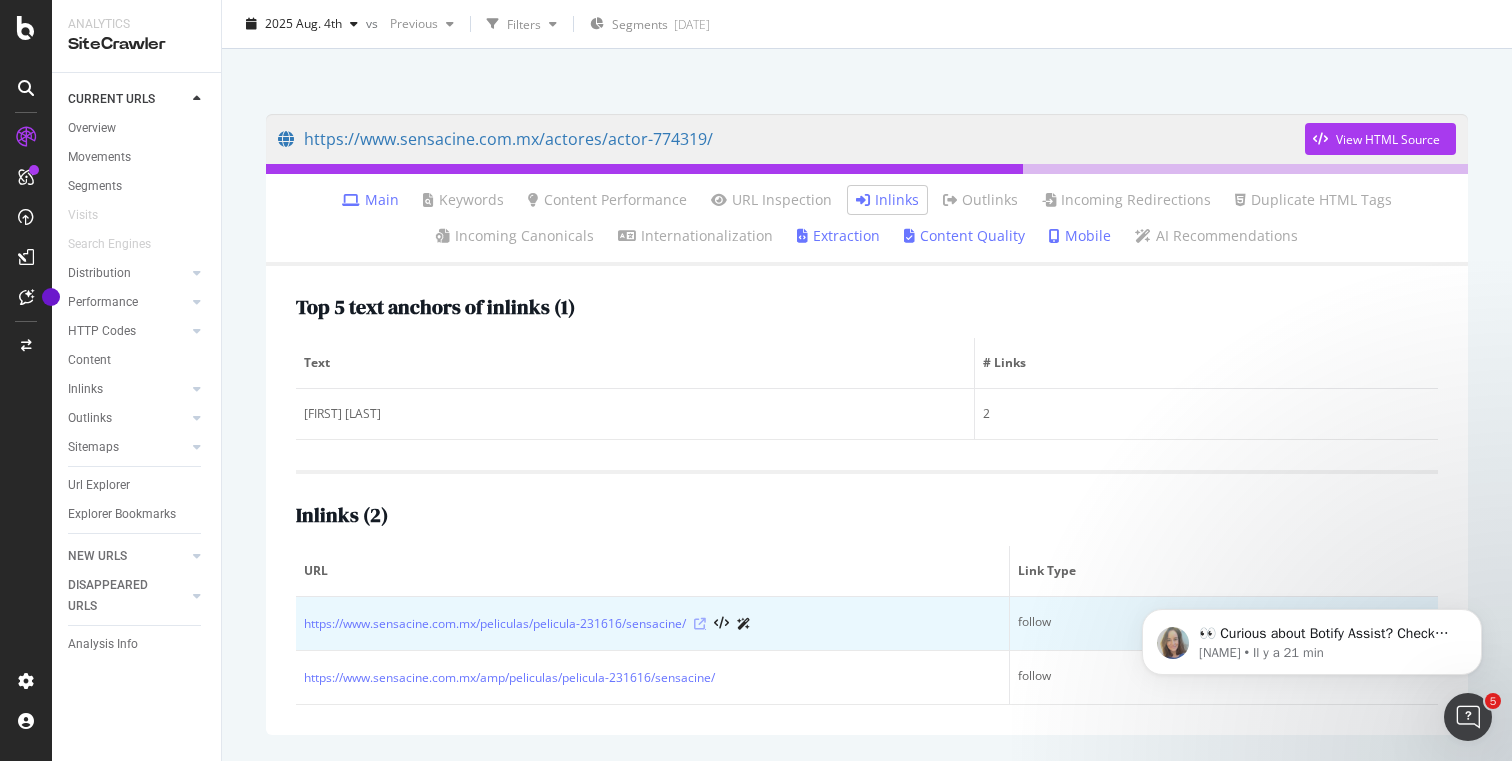 click at bounding box center [700, 624] 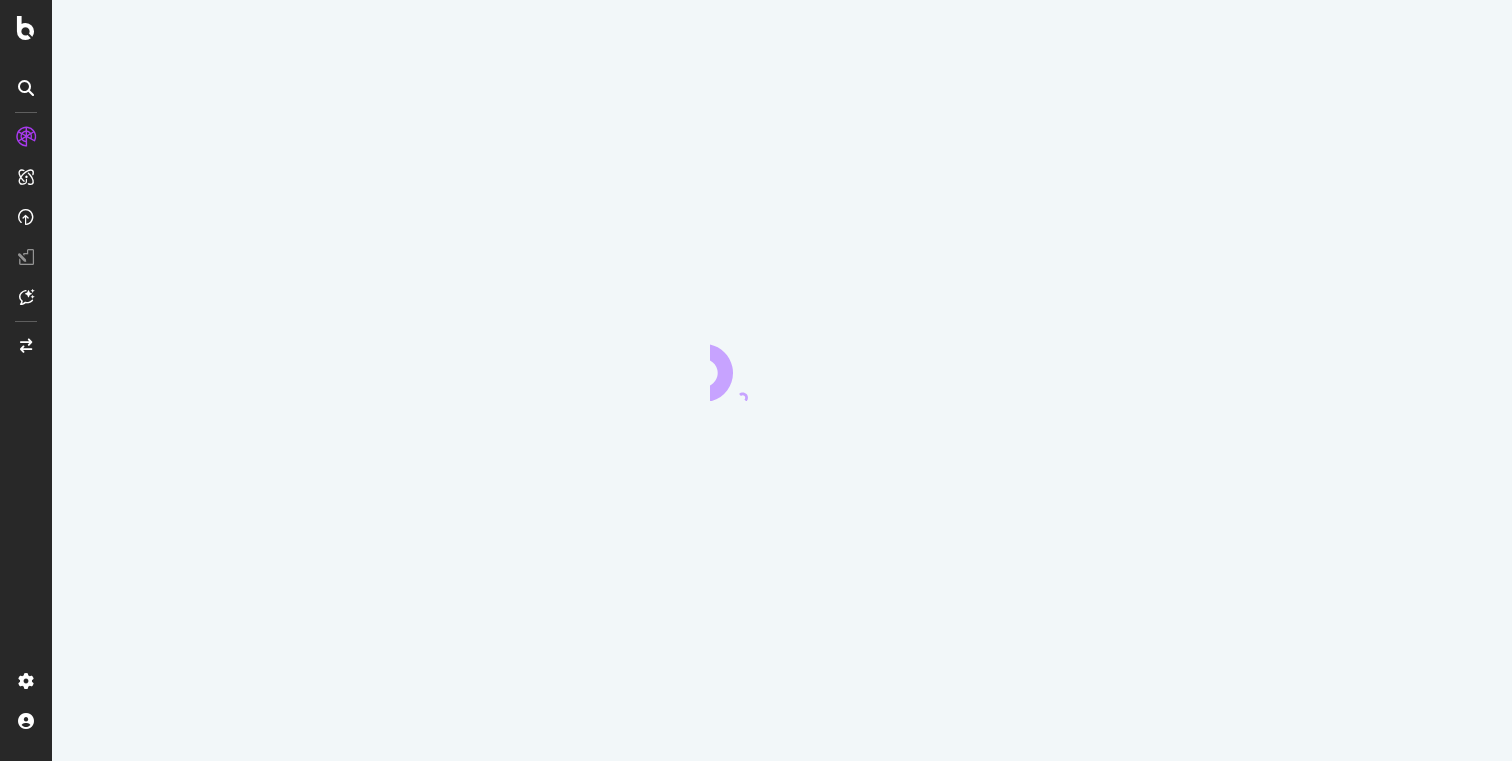 scroll, scrollTop: 0, scrollLeft: 0, axis: both 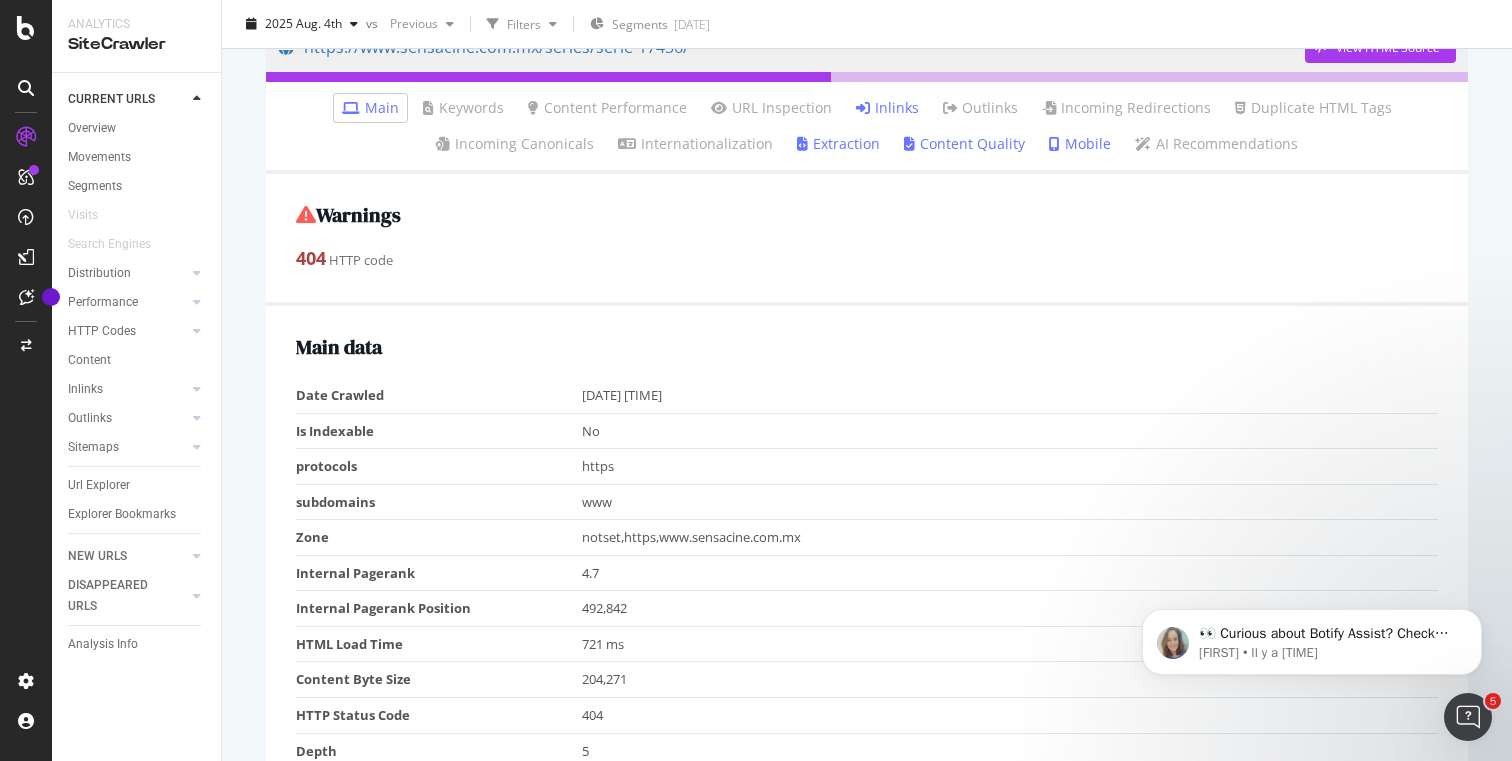 click on "Inlinks" at bounding box center (887, 108) 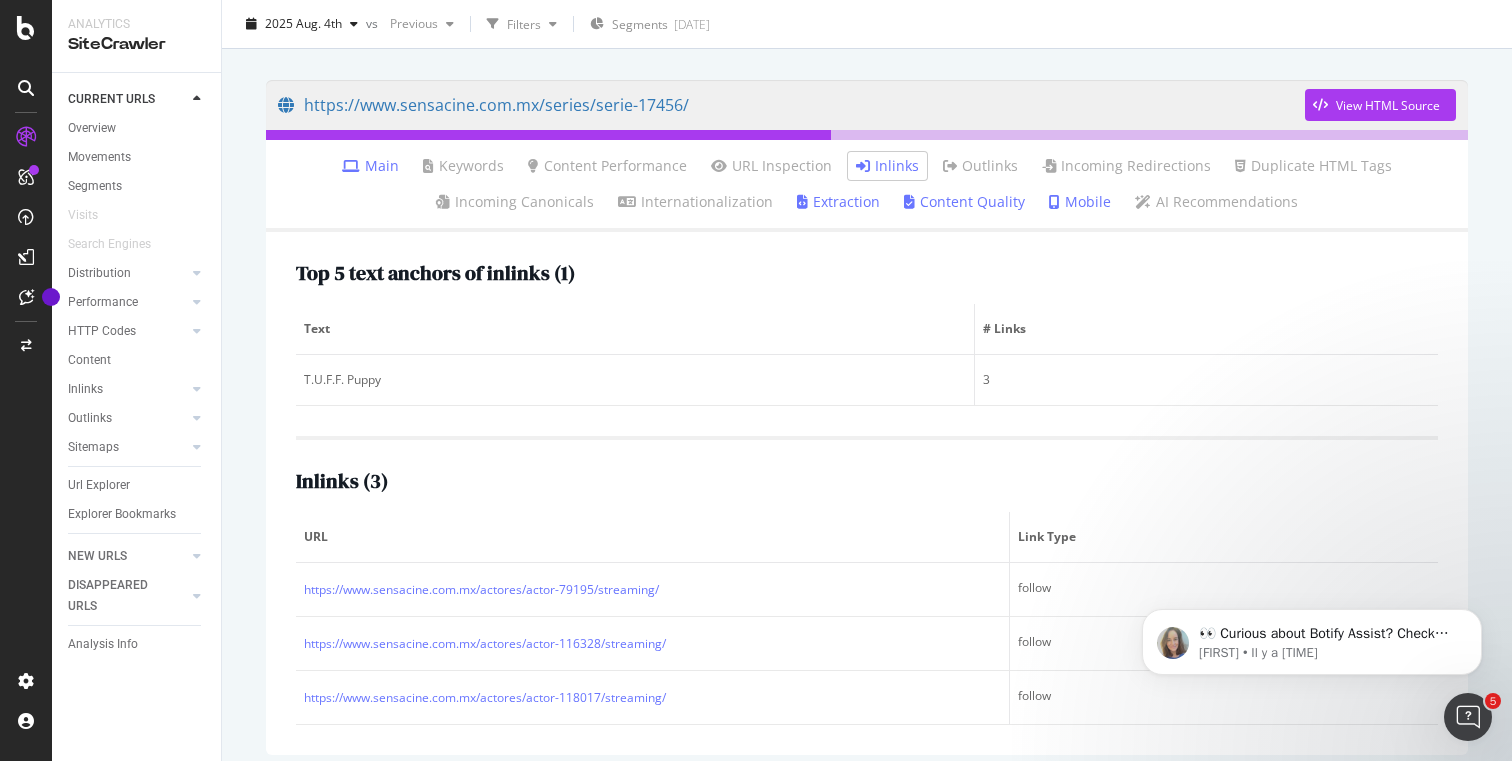 scroll, scrollTop: 148, scrollLeft: 0, axis: vertical 